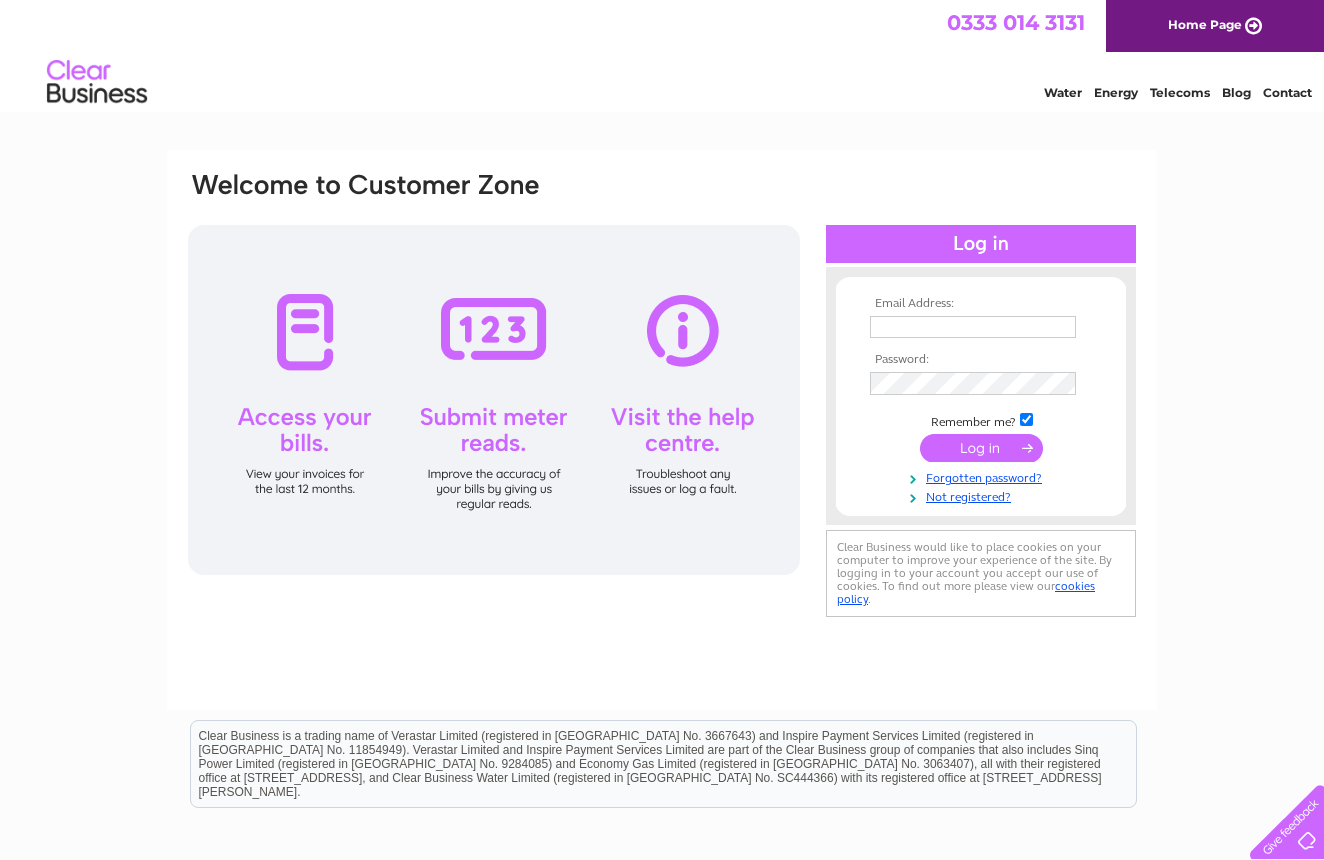 scroll, scrollTop: 0, scrollLeft: 0, axis: both 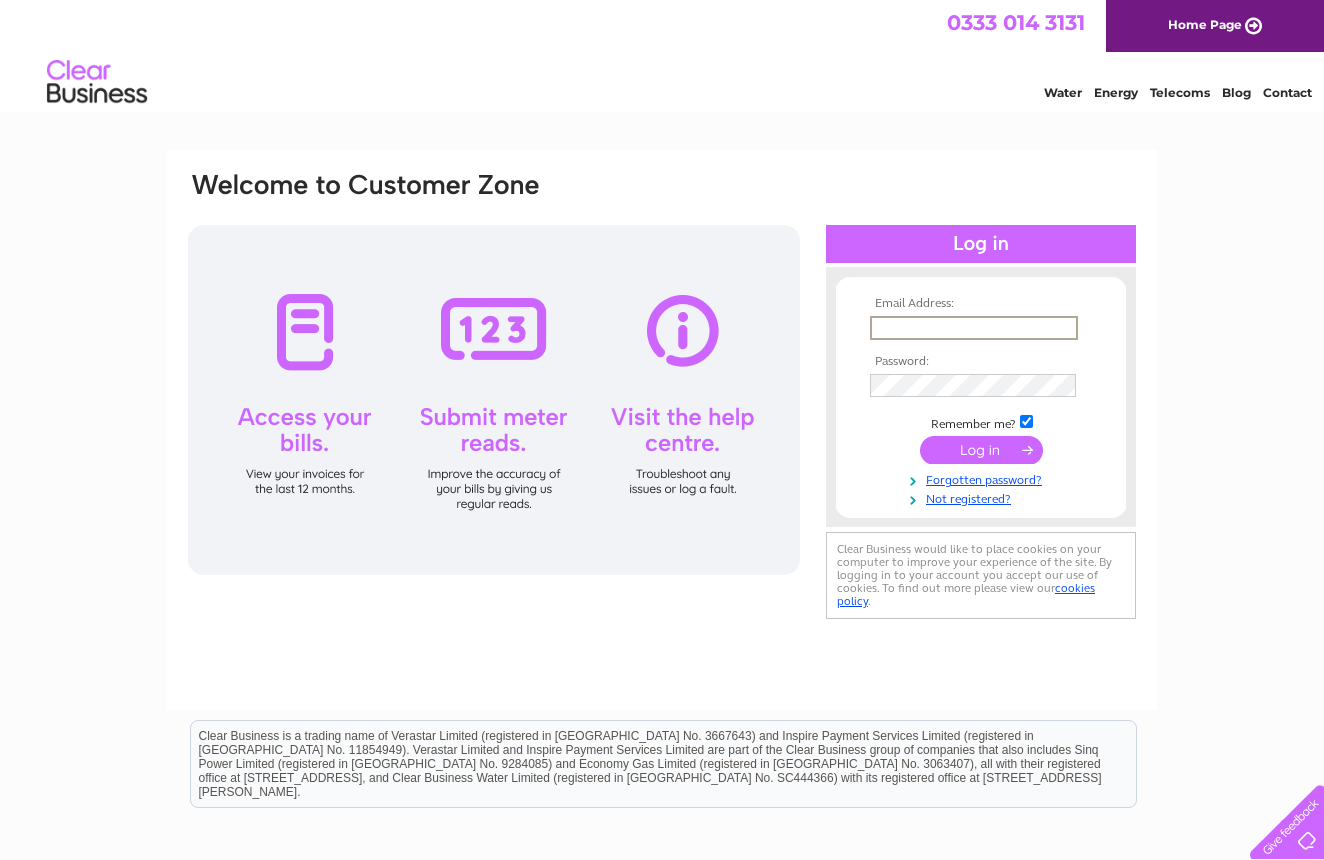 click at bounding box center [974, 328] 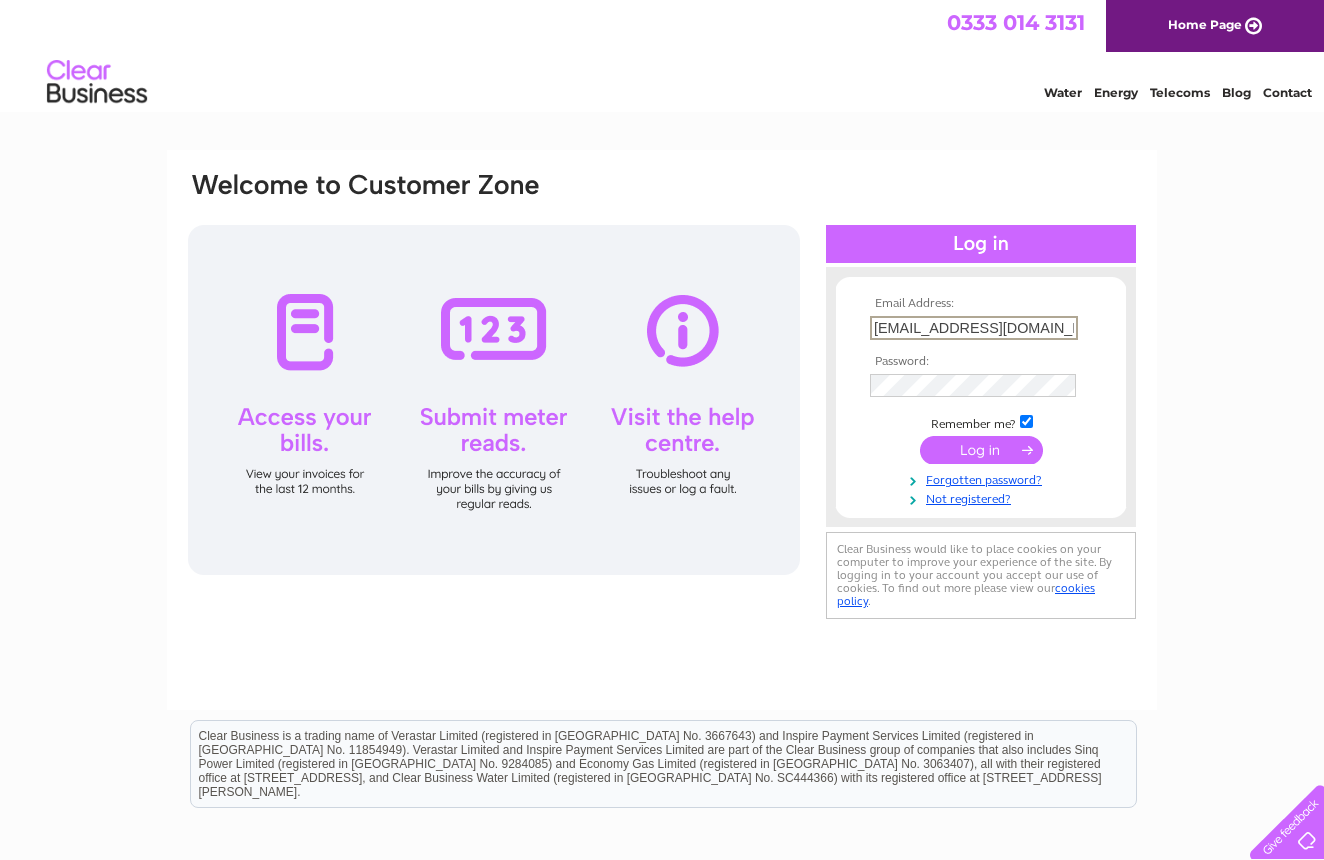 type on "lessisally@gmaill.com" 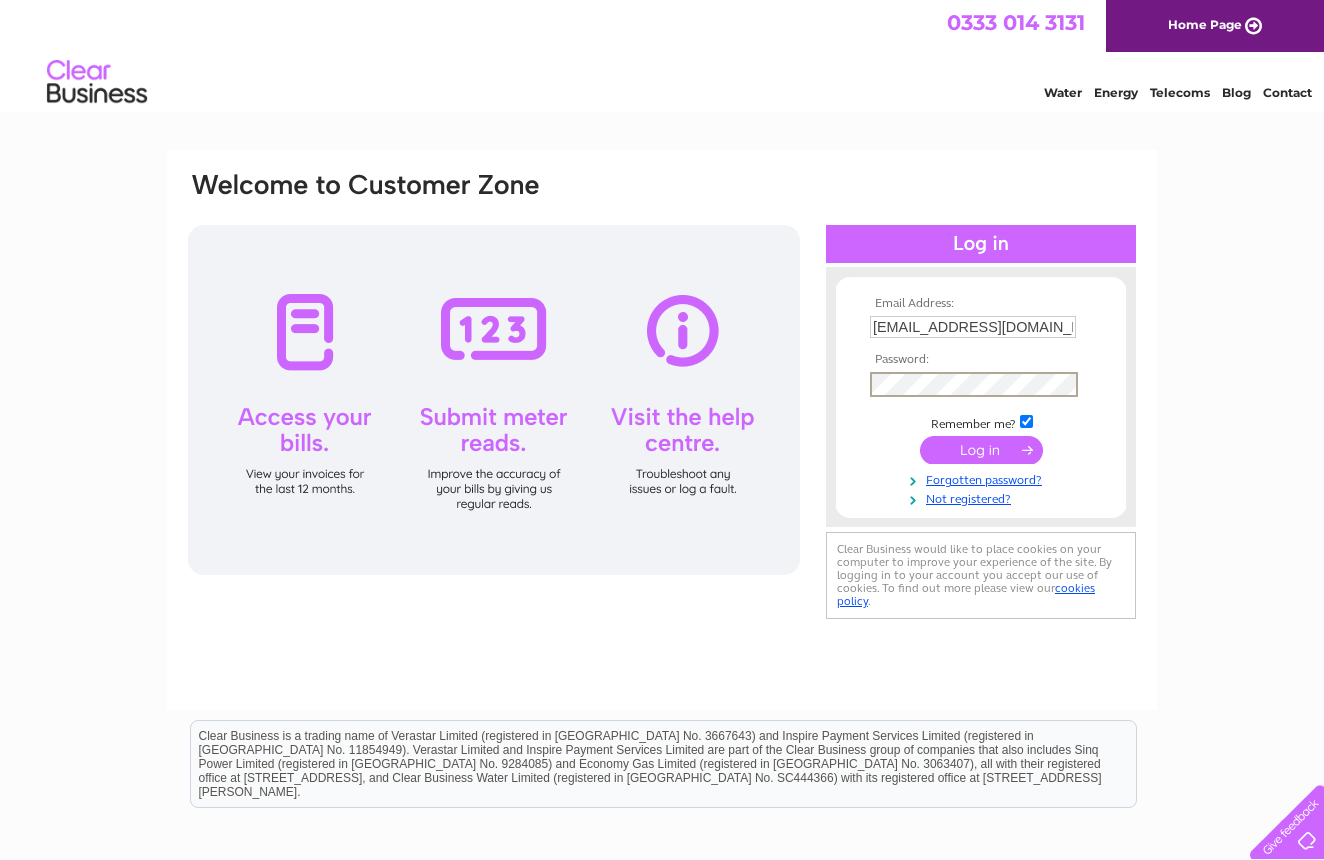 click at bounding box center (981, 450) 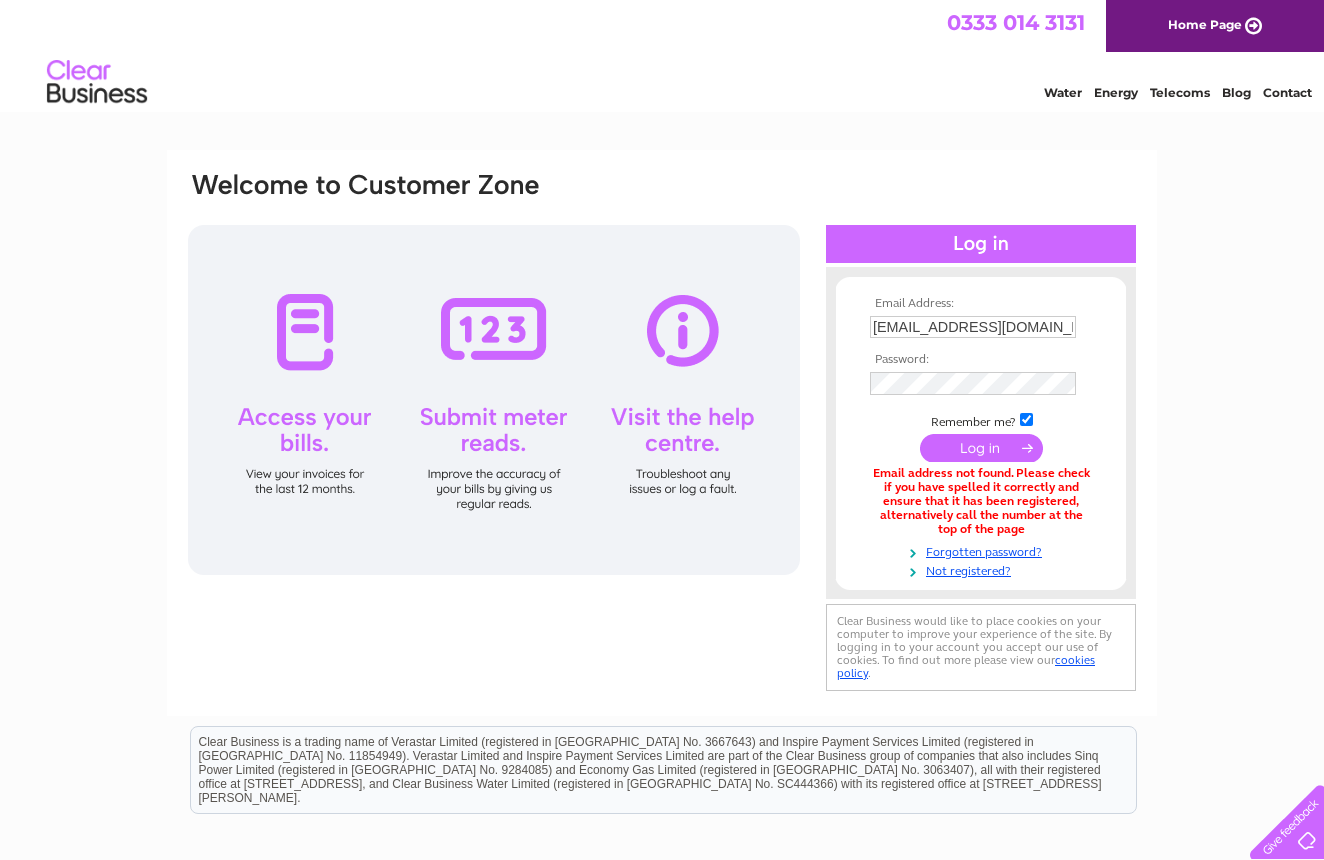 scroll, scrollTop: 0, scrollLeft: 0, axis: both 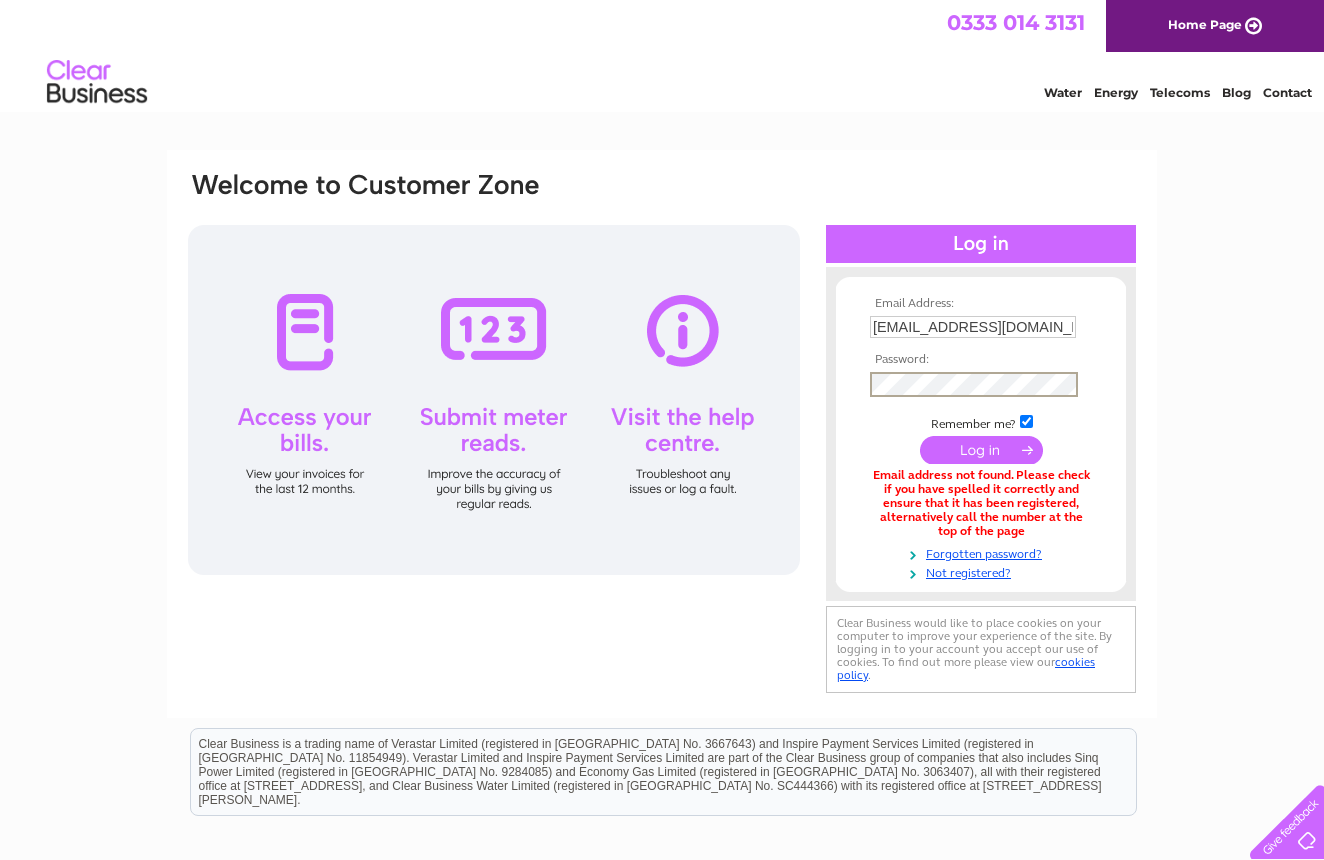click at bounding box center (981, 450) 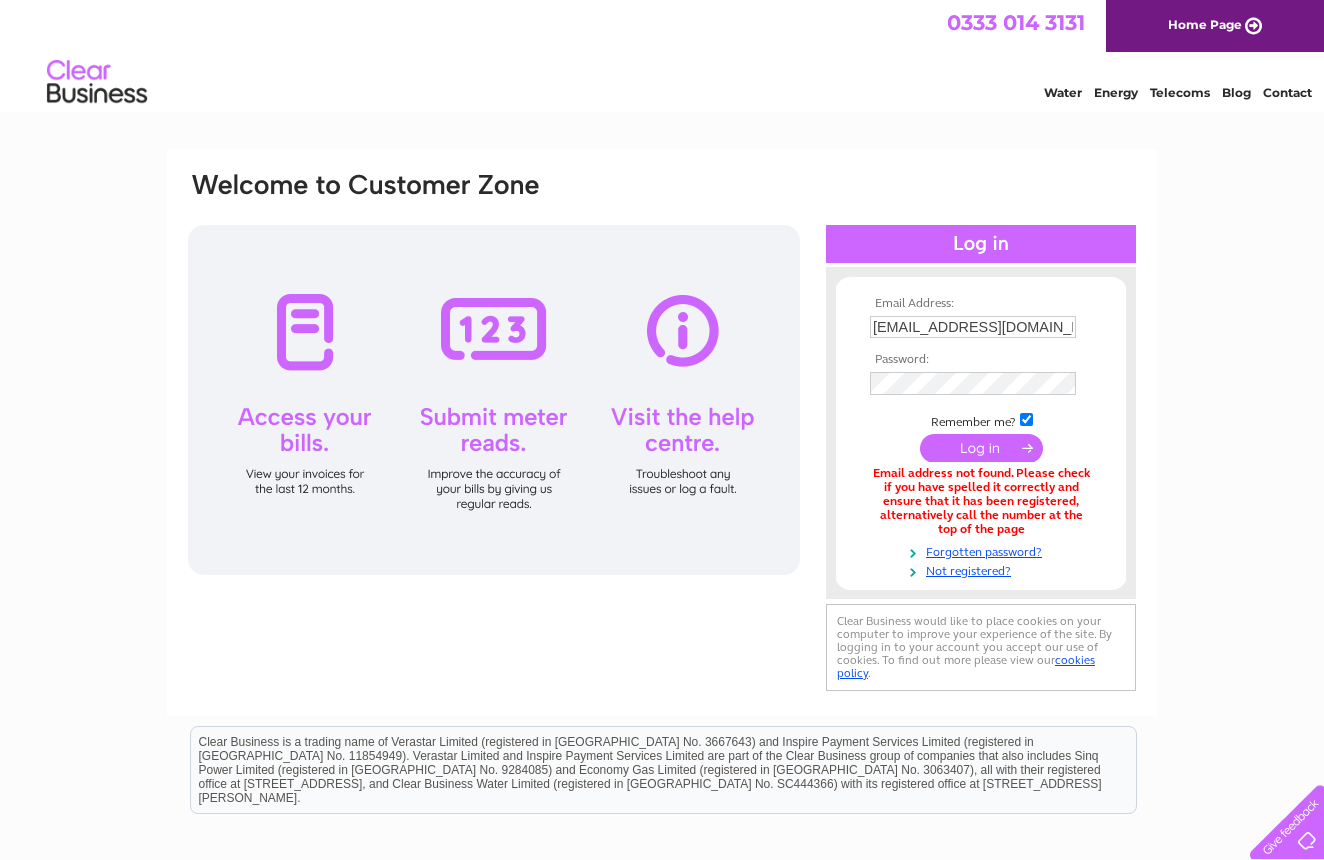 scroll, scrollTop: 0, scrollLeft: 0, axis: both 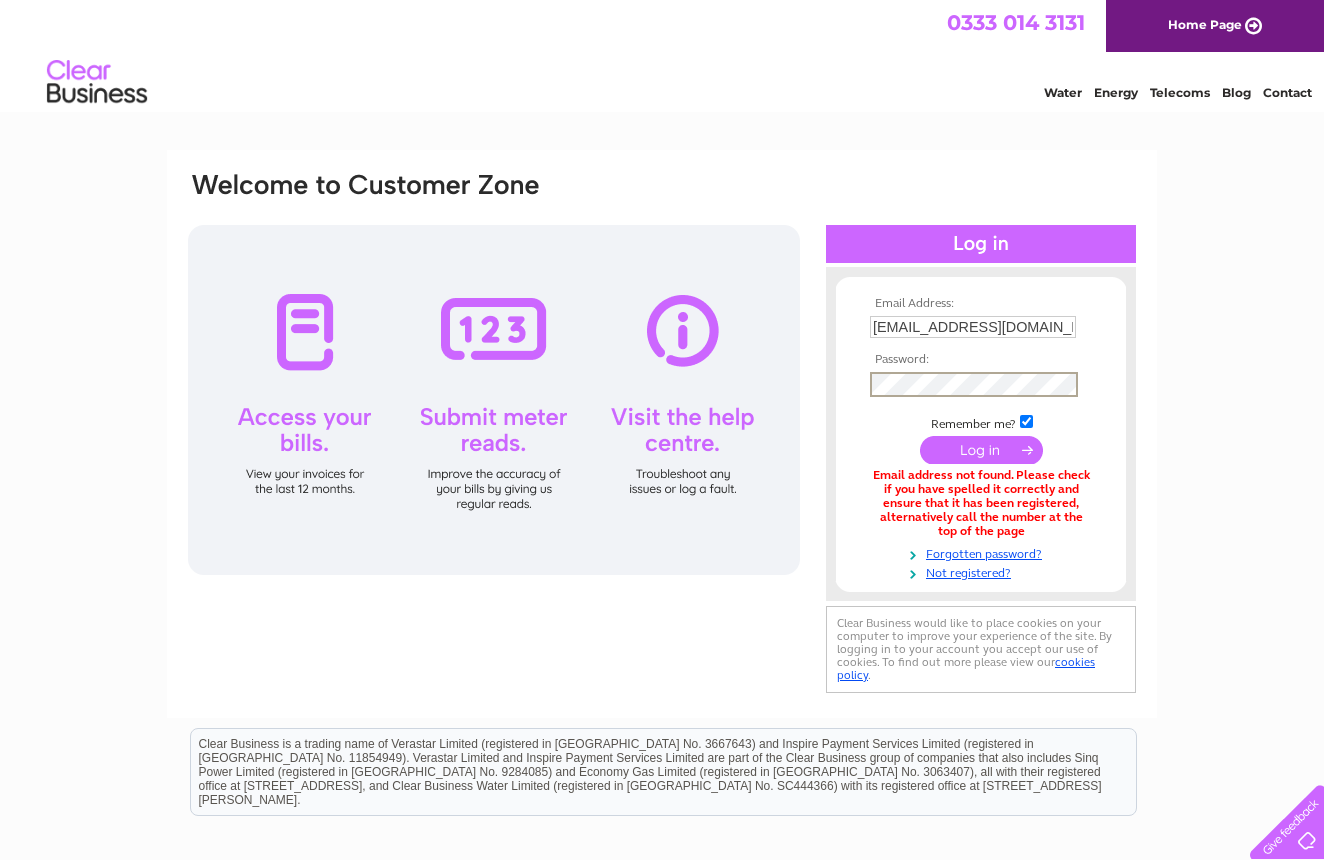 click at bounding box center [981, 450] 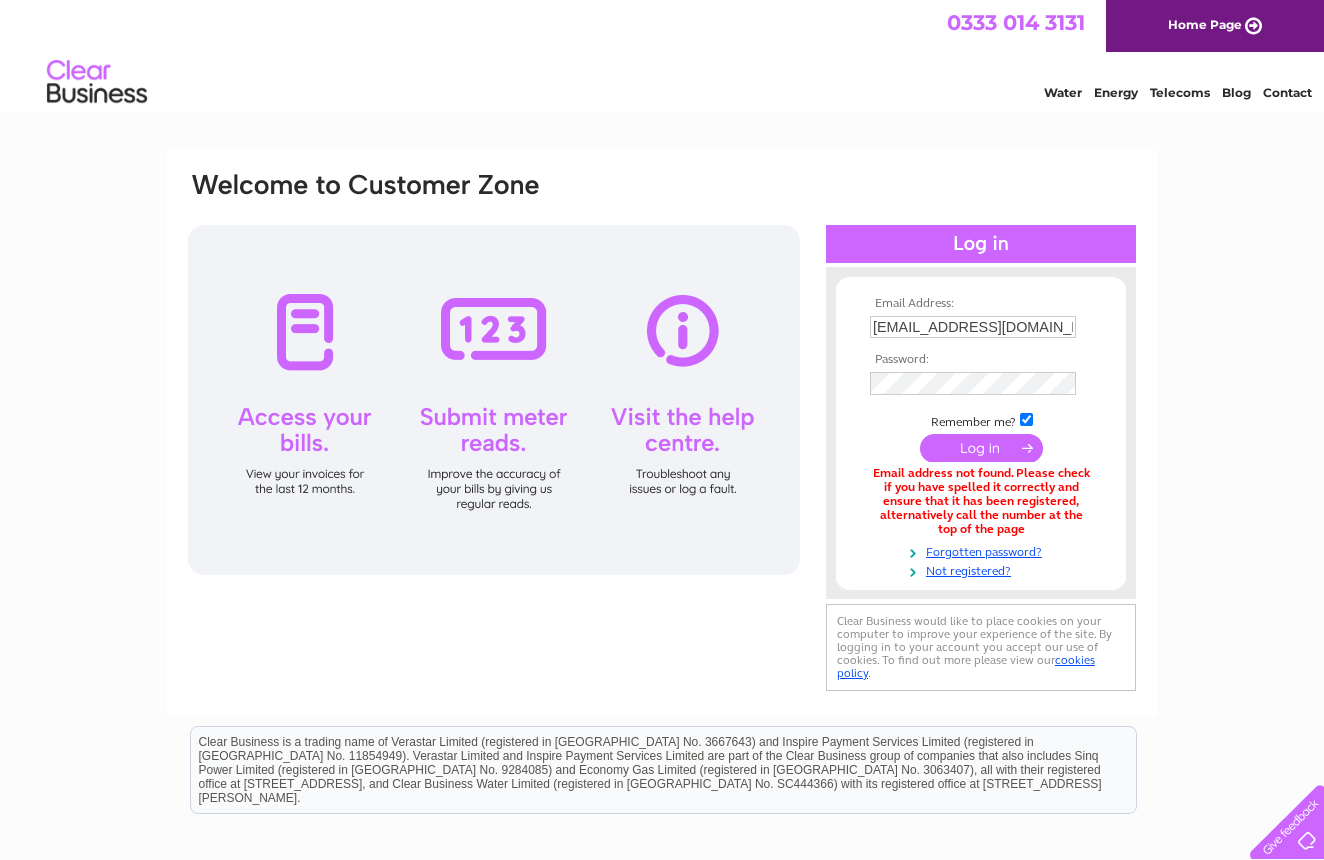 scroll, scrollTop: 0, scrollLeft: 0, axis: both 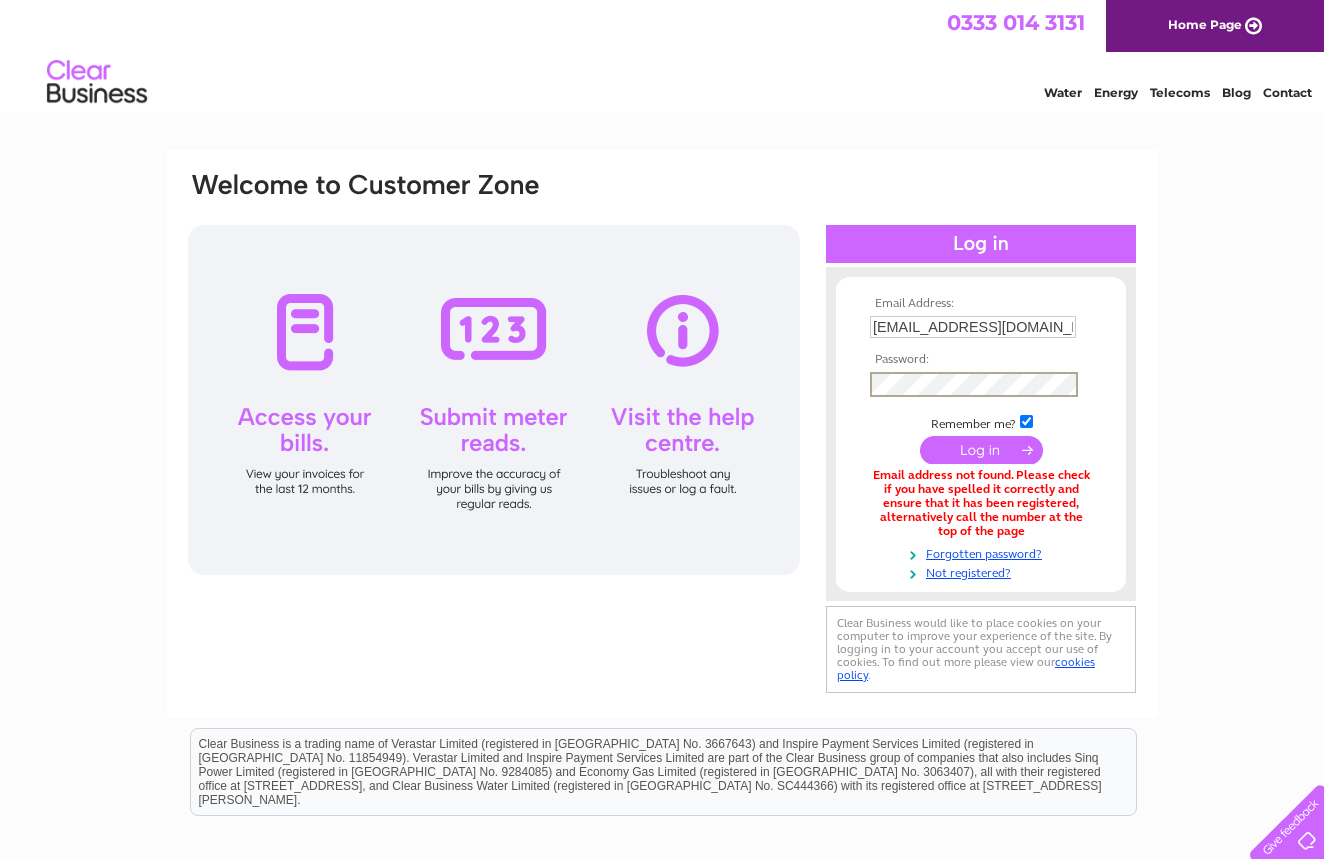 click at bounding box center (981, 450) 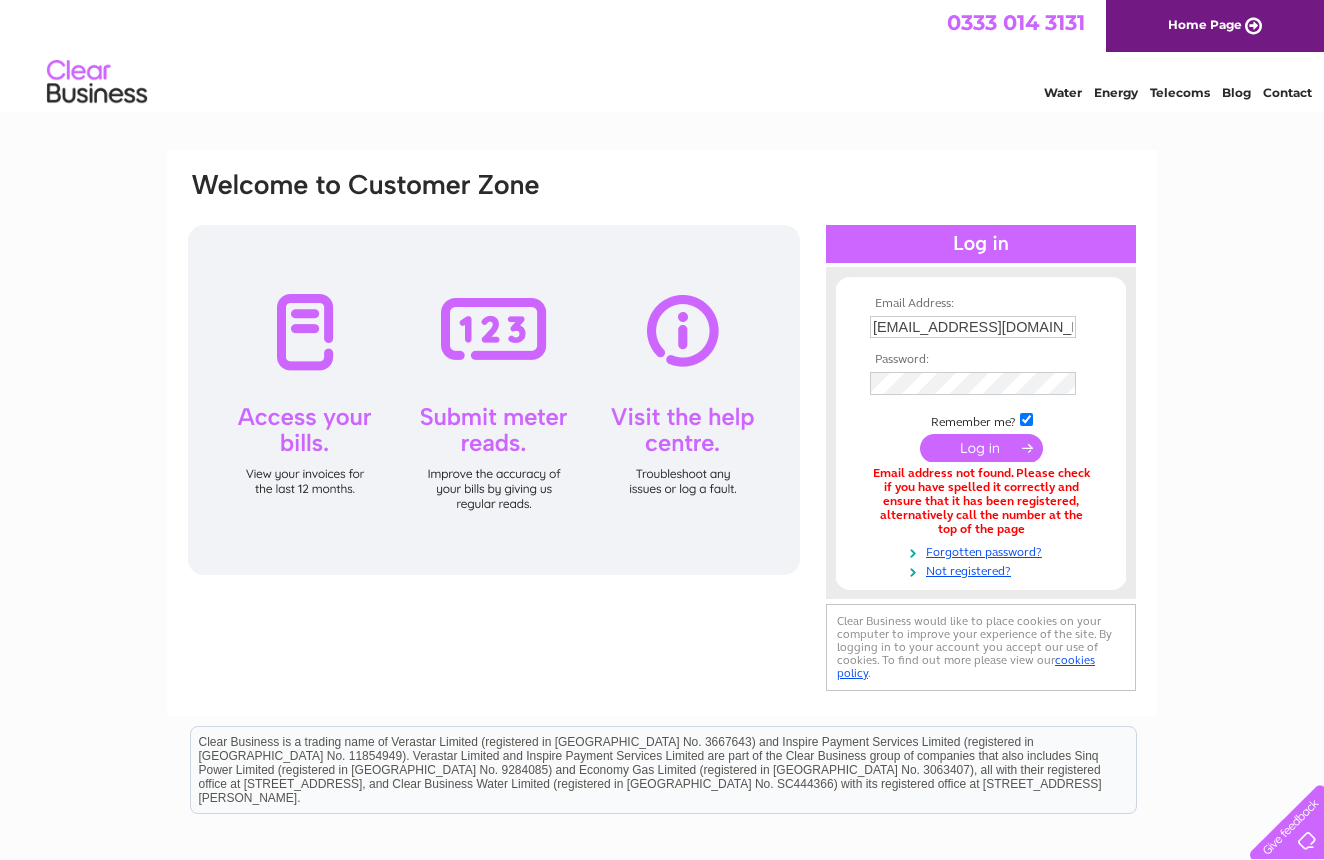 scroll, scrollTop: 0, scrollLeft: 0, axis: both 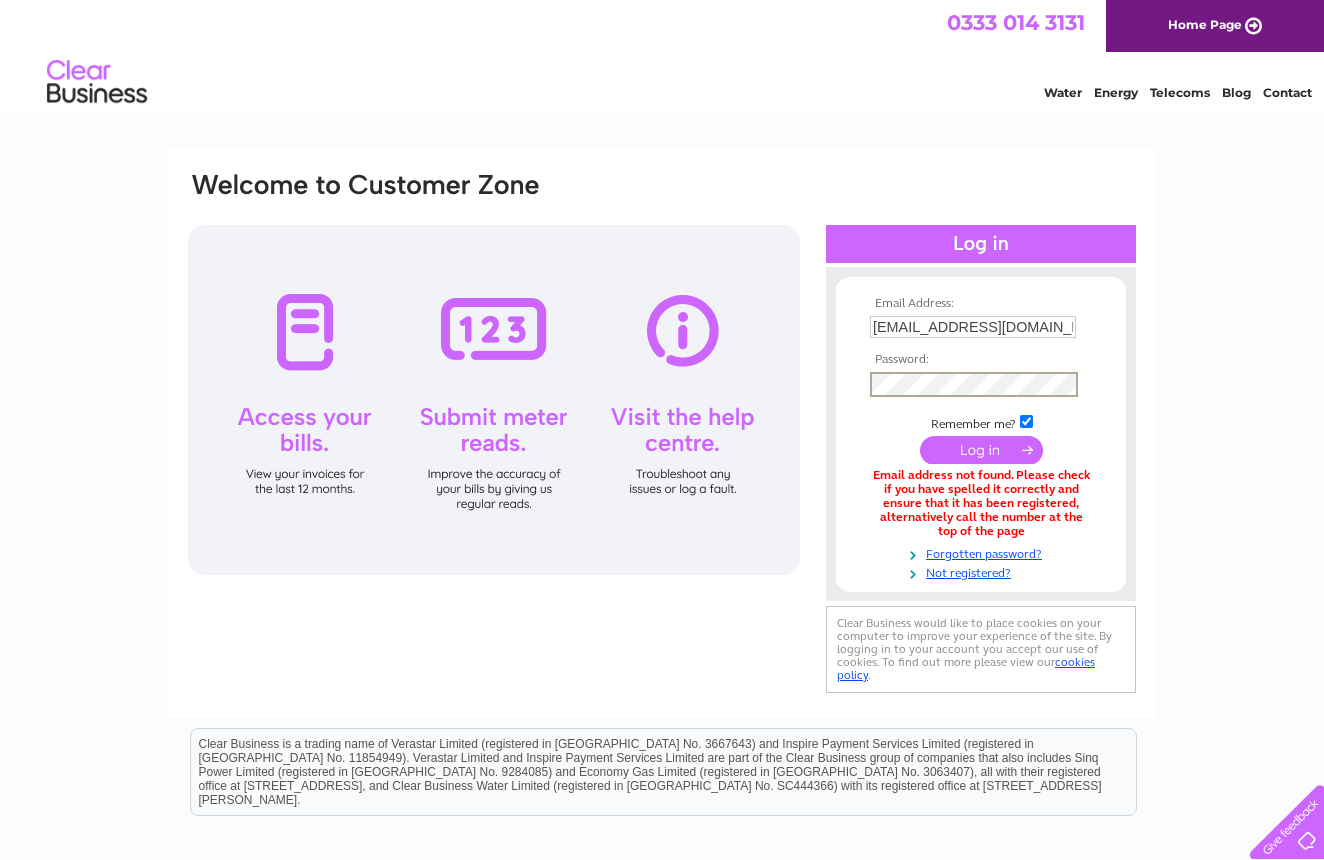 click at bounding box center (981, 450) 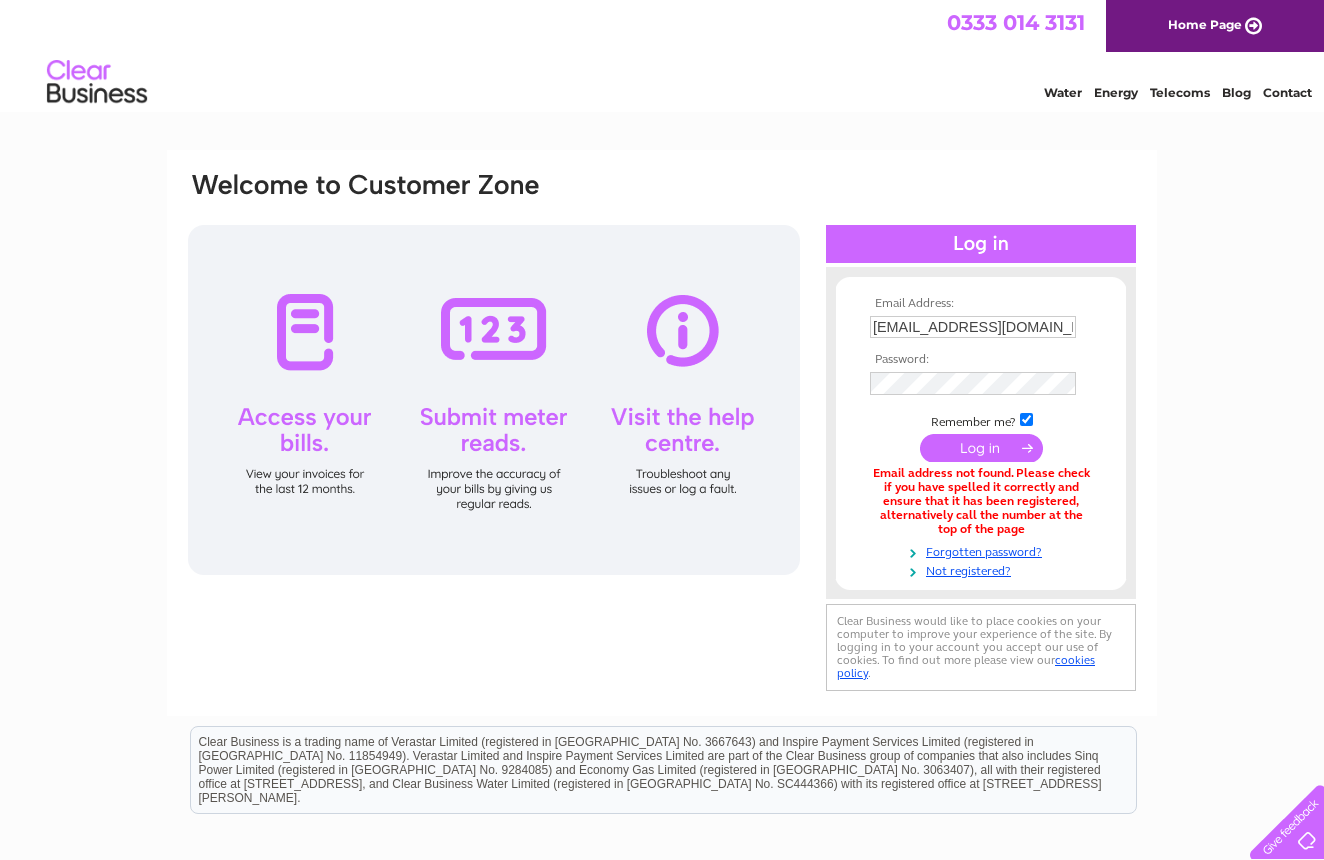 scroll, scrollTop: 0, scrollLeft: 0, axis: both 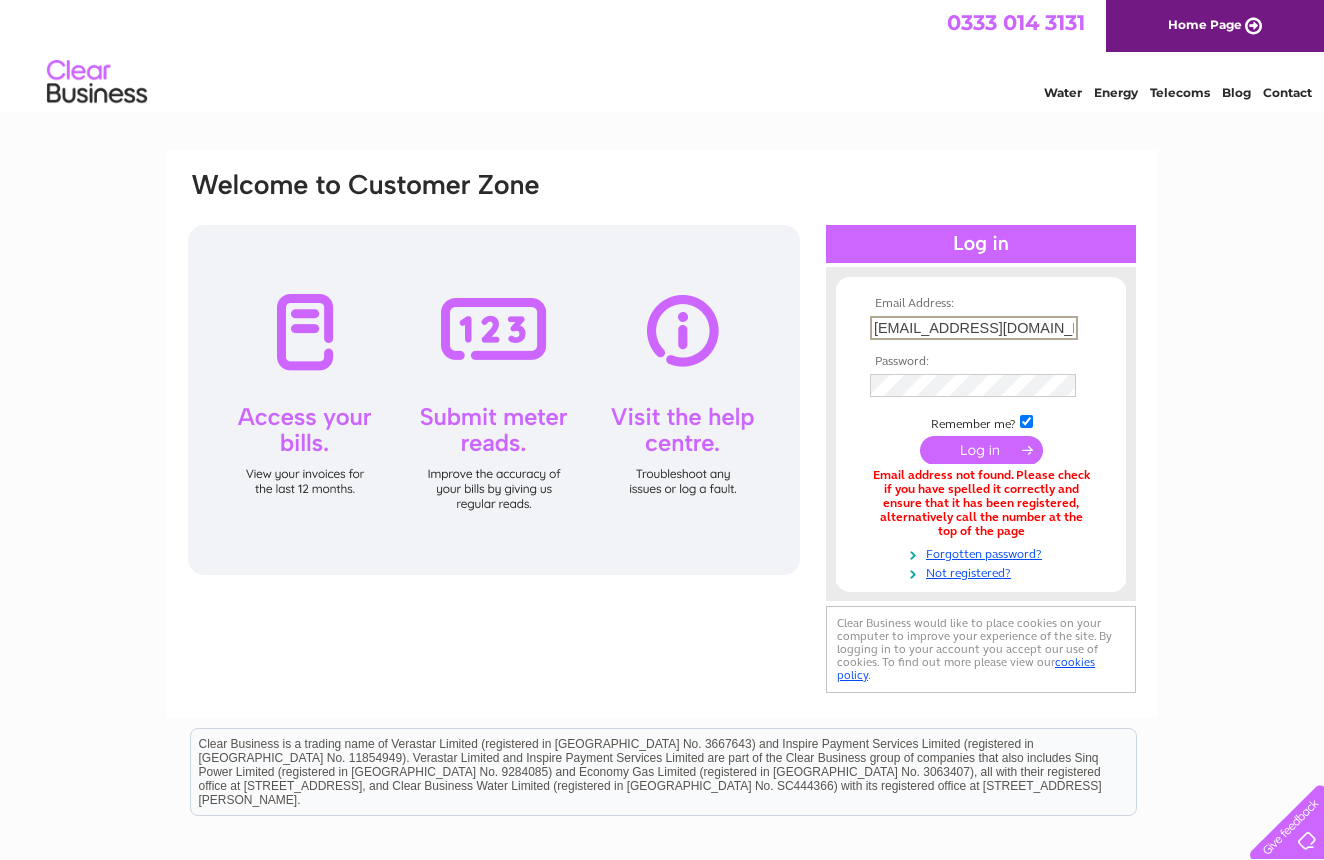 click on "lessisally@gmaill.com" at bounding box center [974, 328] 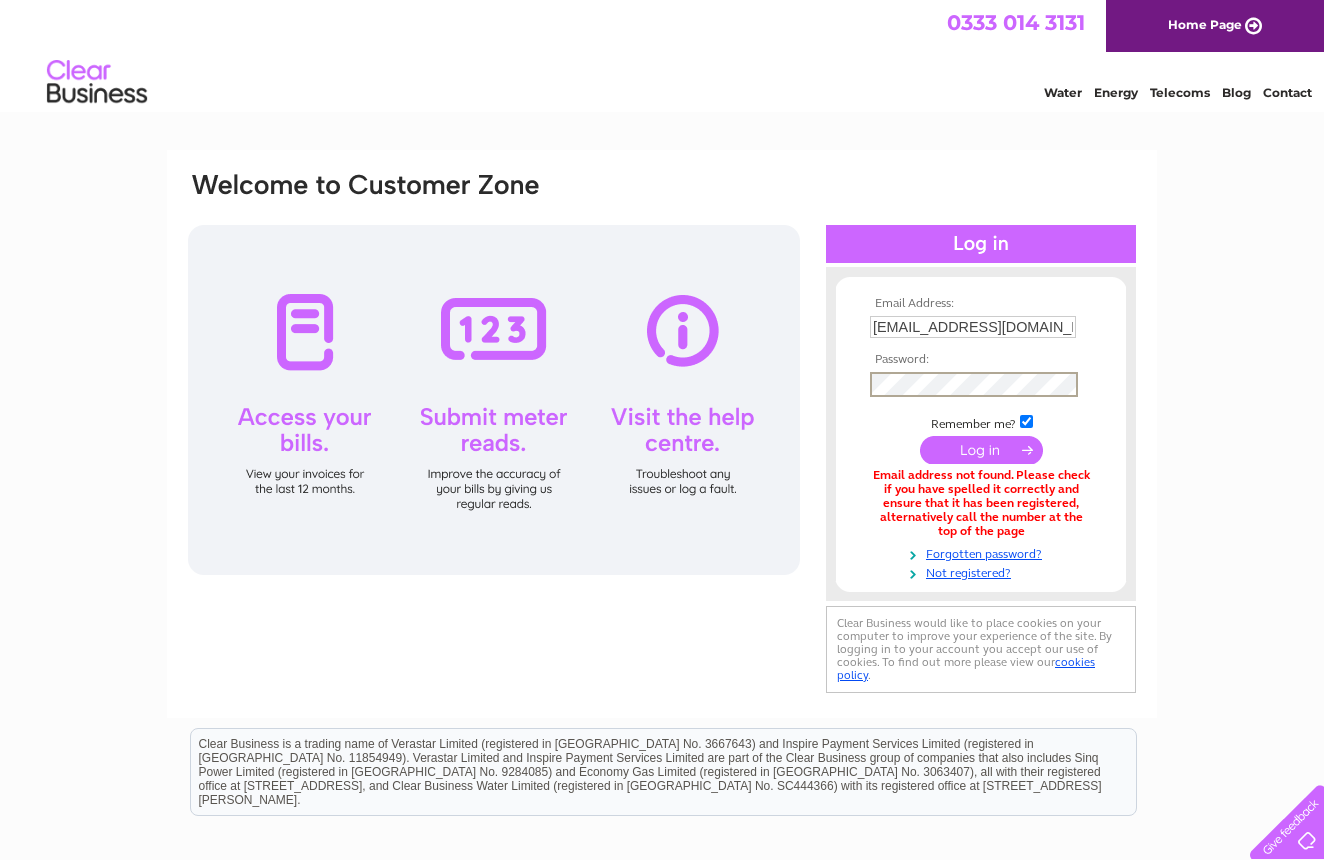 click at bounding box center [981, 450] 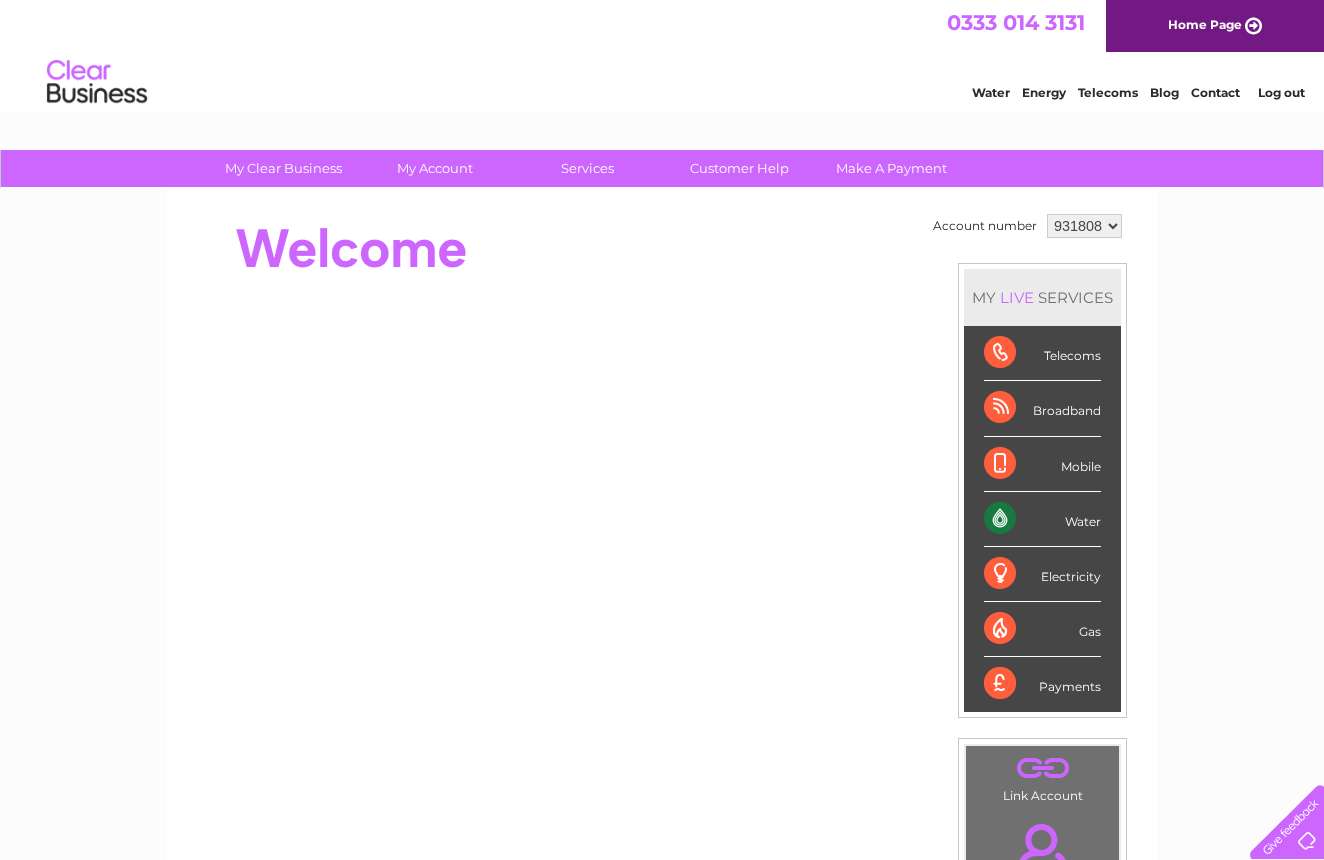 scroll, scrollTop: 0, scrollLeft: 0, axis: both 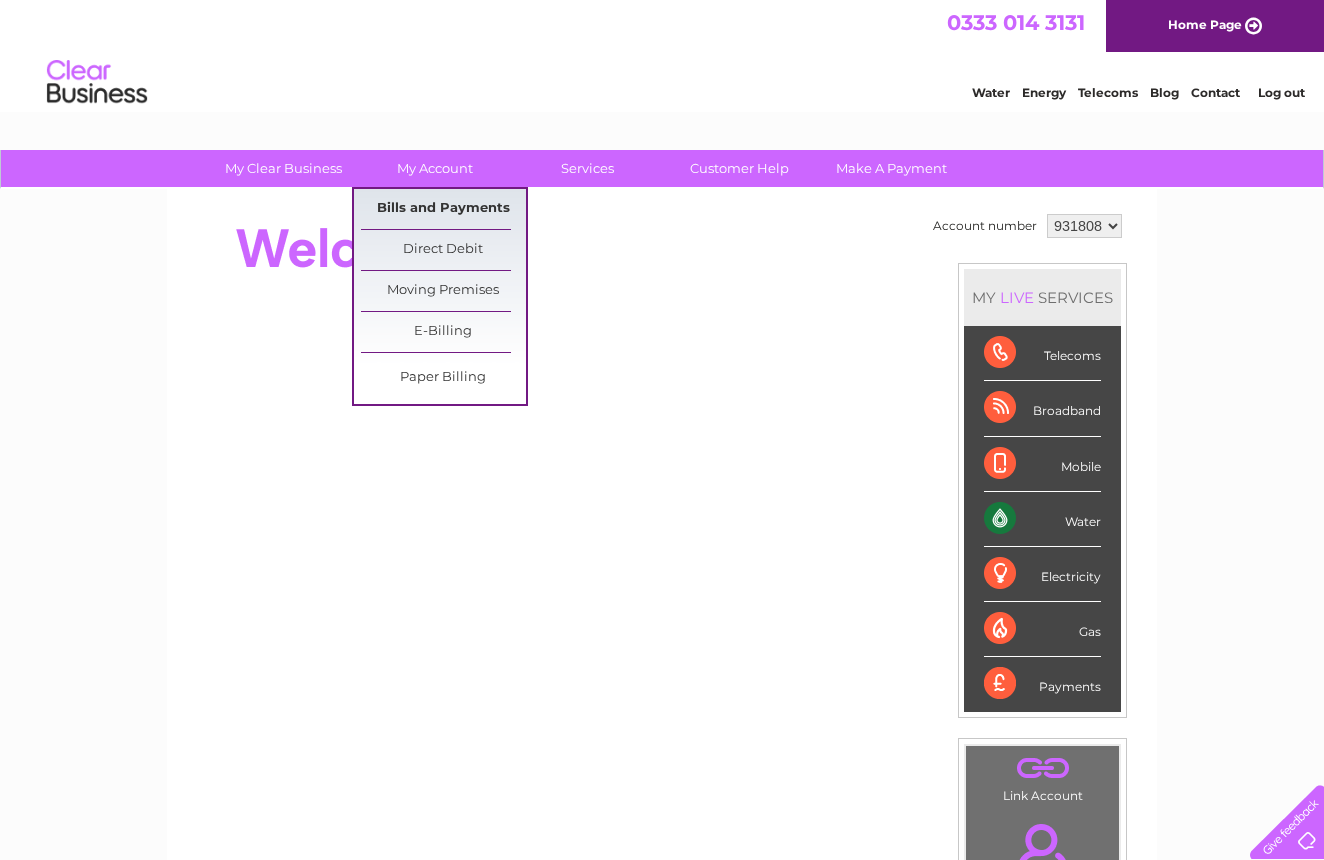 click on "Bills and Payments" at bounding box center [443, 209] 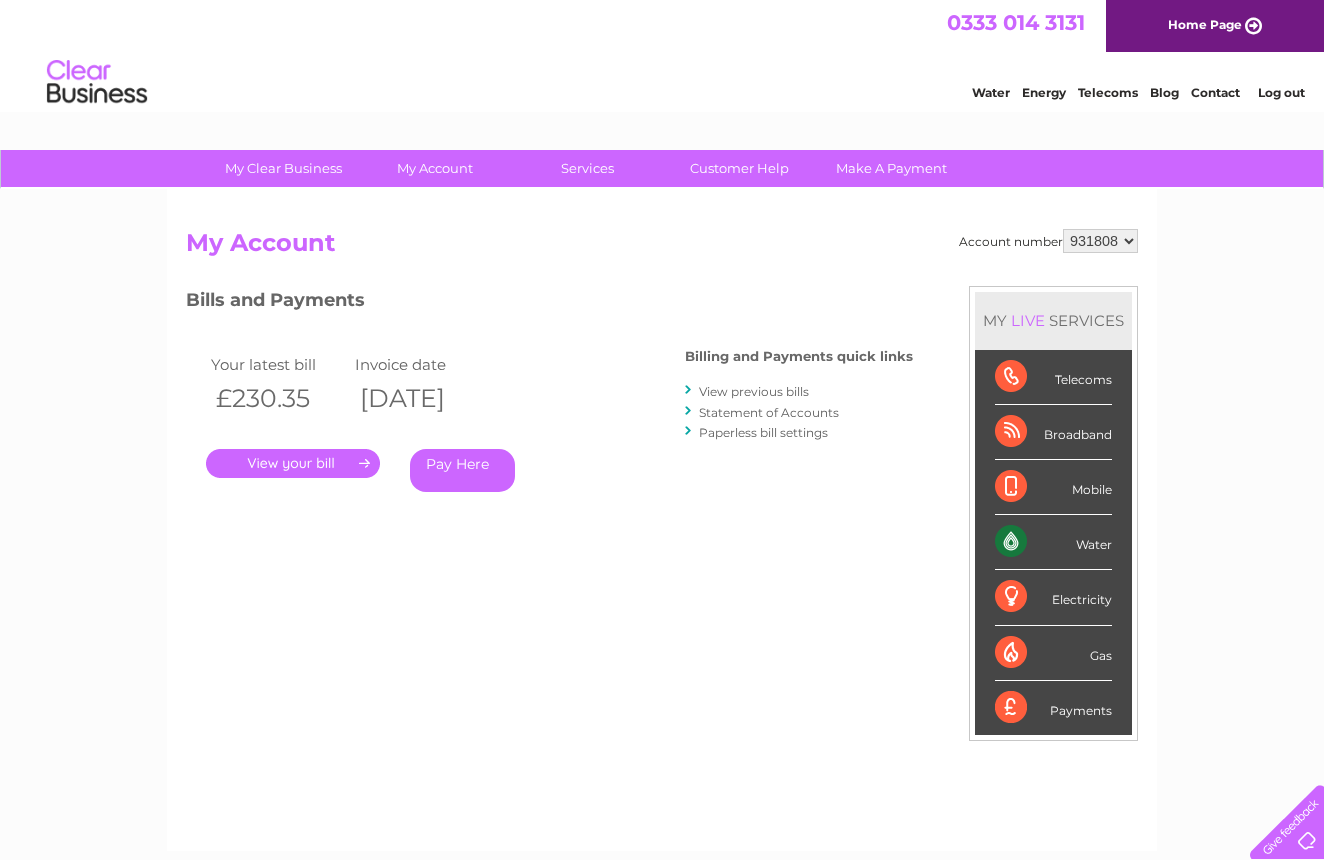 scroll, scrollTop: 0, scrollLeft: 0, axis: both 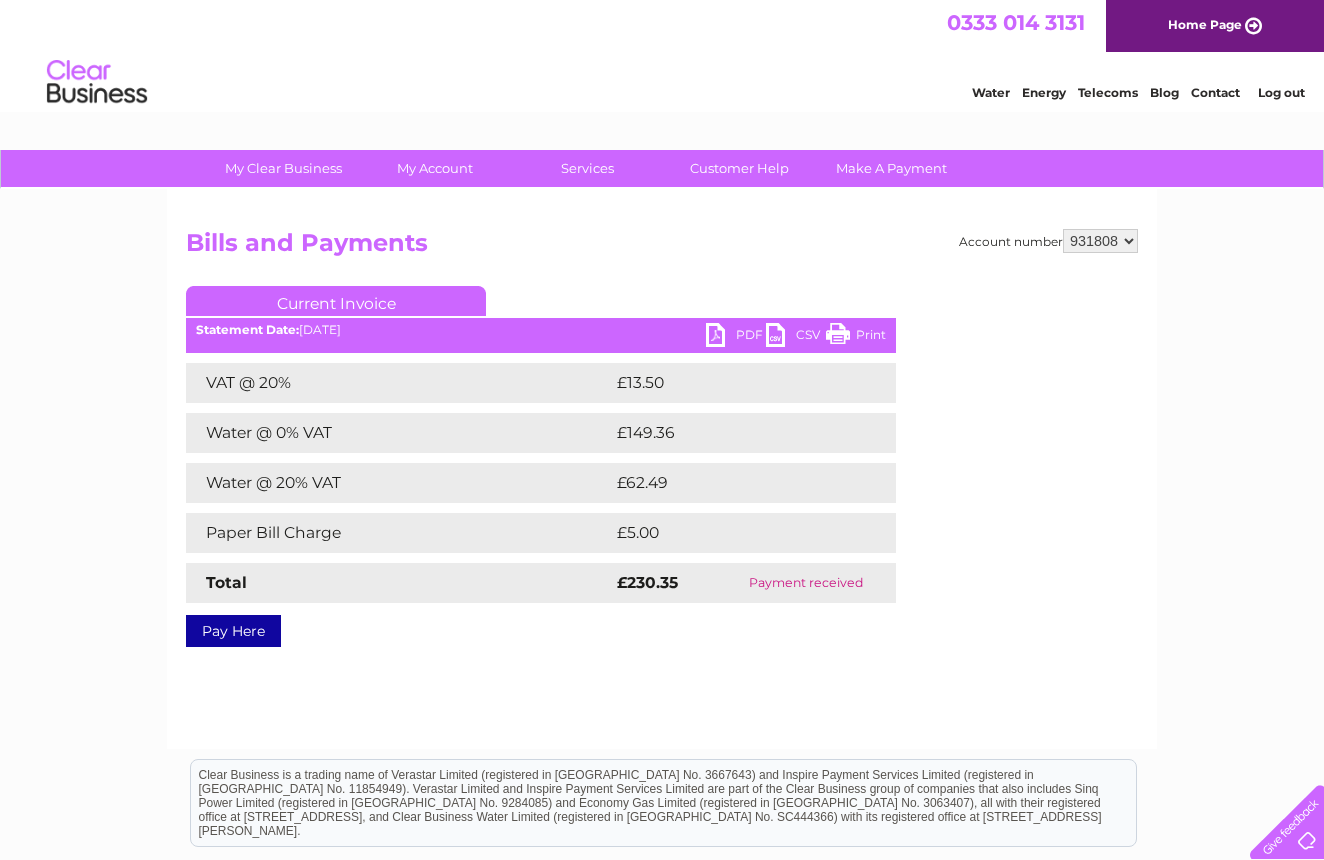 click on "PDF" at bounding box center [736, 337] 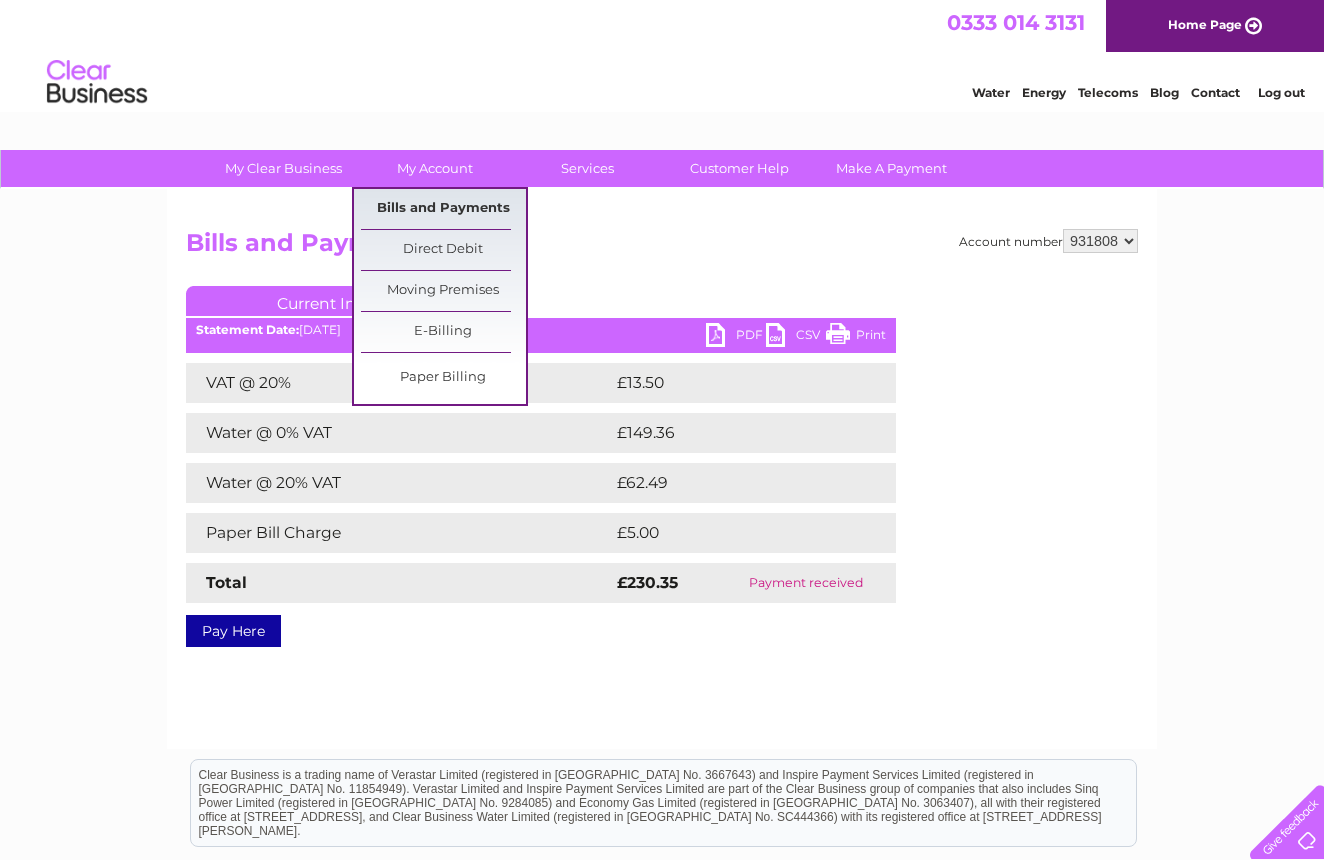 click on "Bills and Payments" at bounding box center [443, 209] 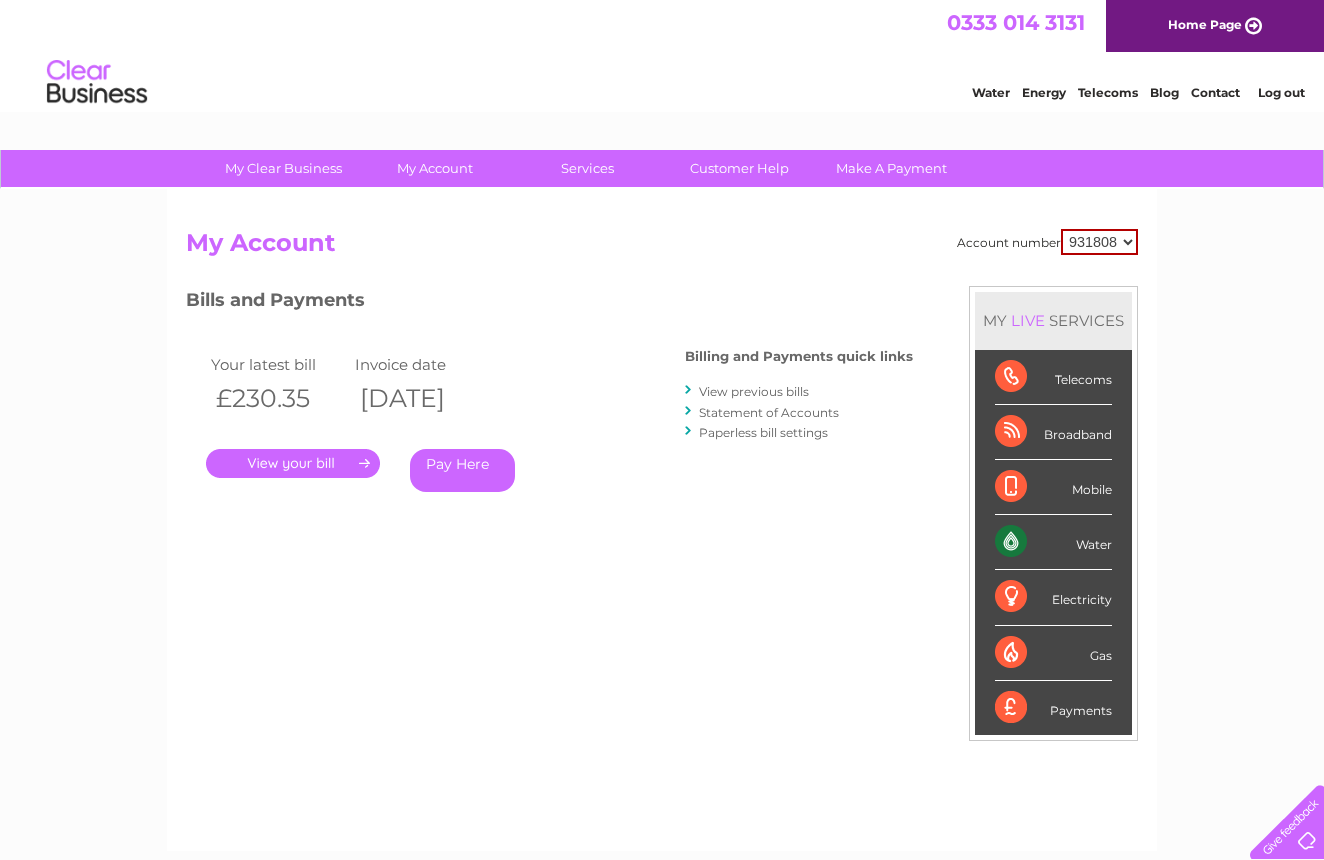 scroll, scrollTop: 0, scrollLeft: 0, axis: both 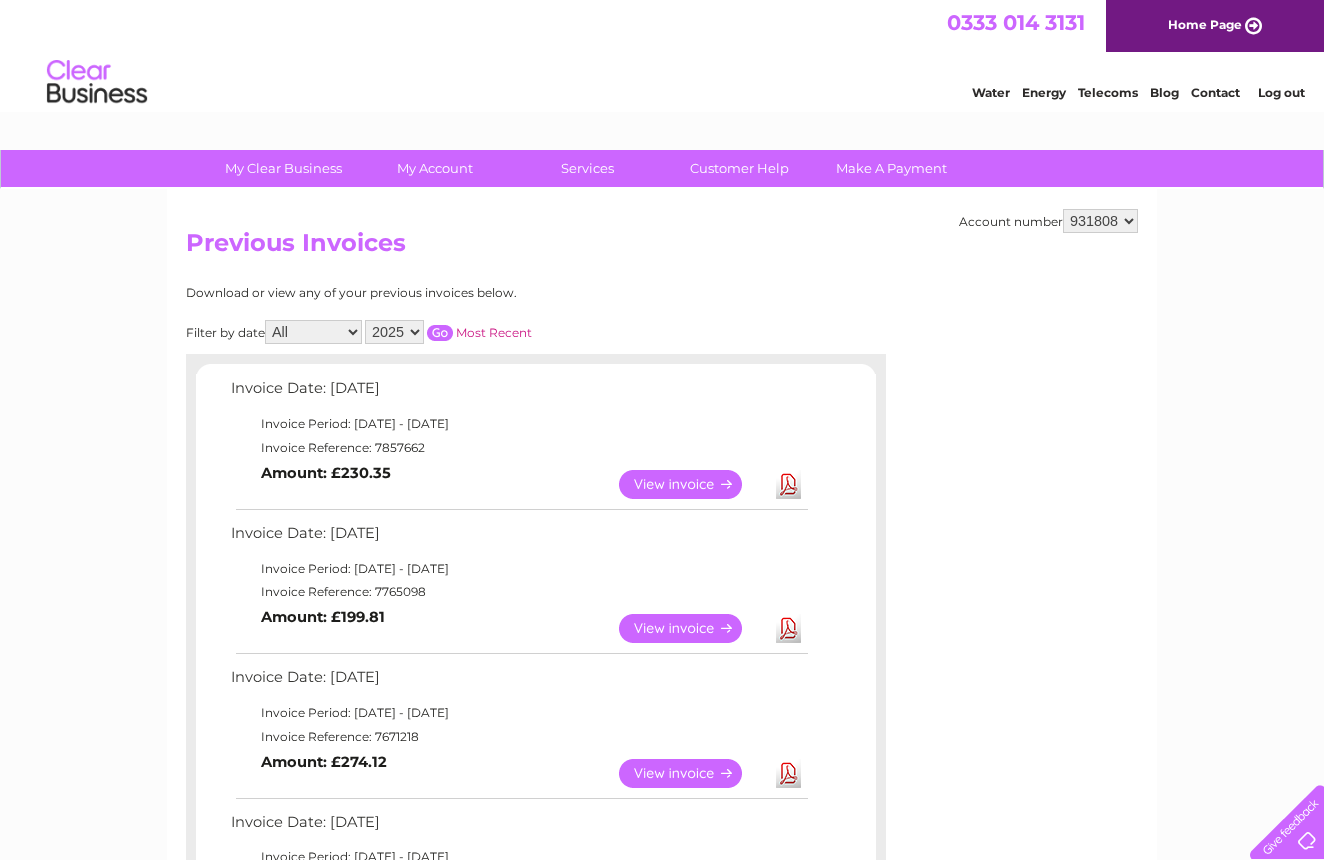 click on "Download" at bounding box center [788, 628] 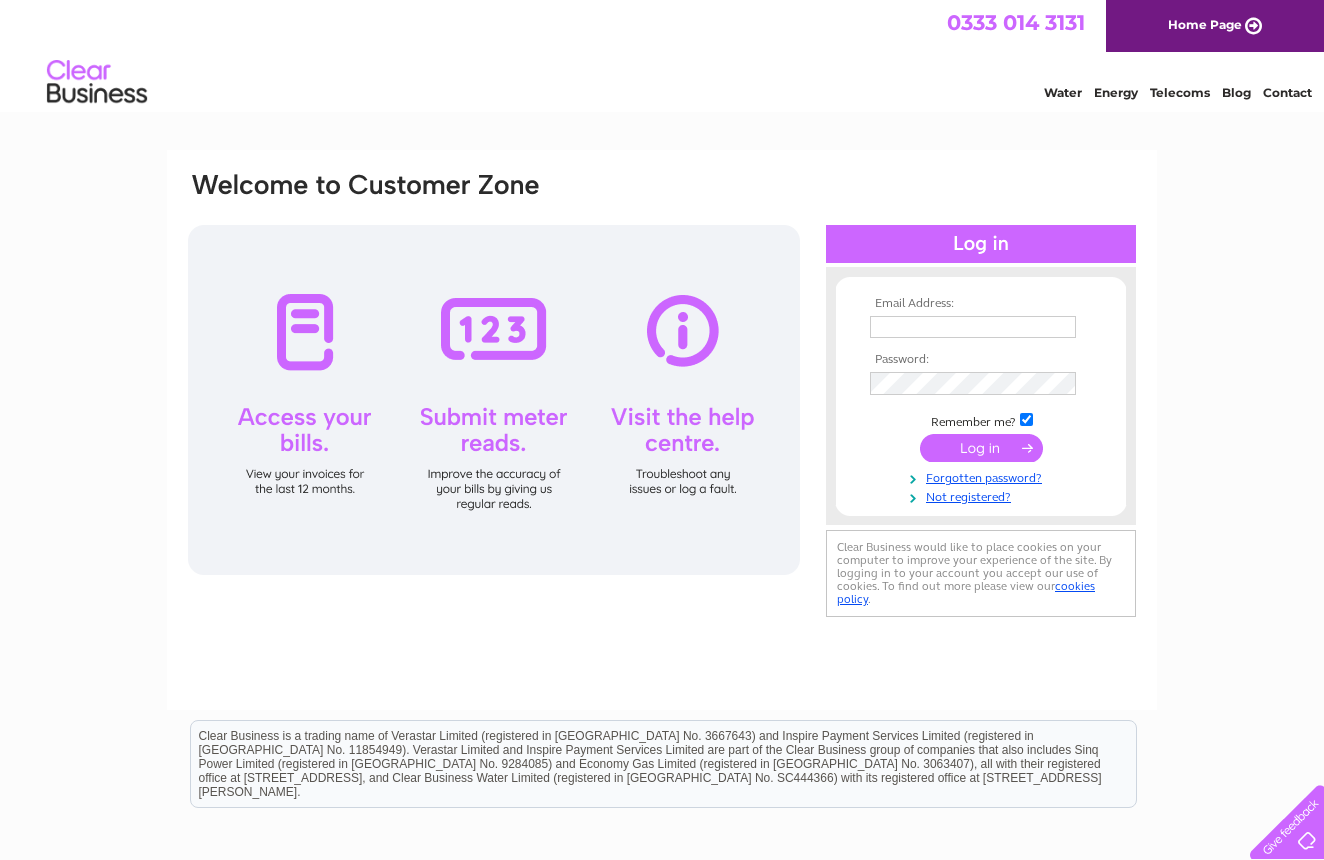scroll, scrollTop: 0, scrollLeft: 0, axis: both 